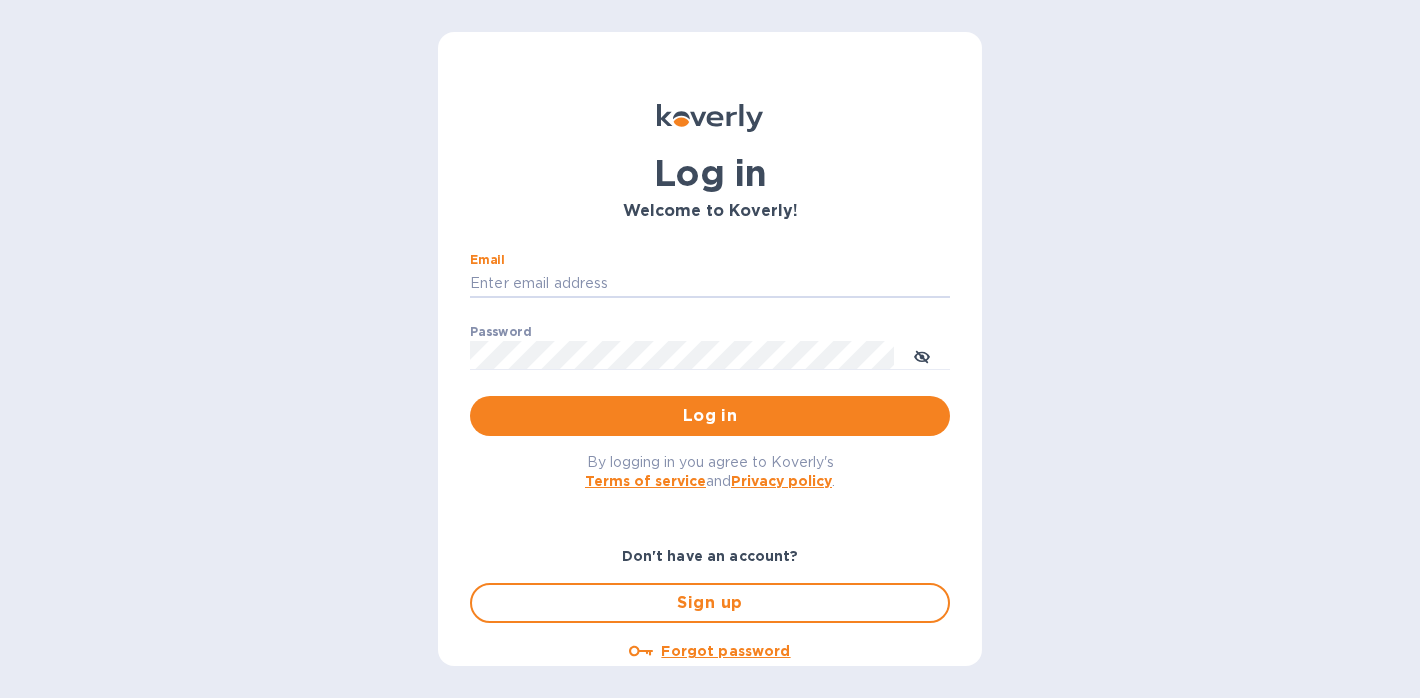 scroll, scrollTop: 0, scrollLeft: 0, axis: both 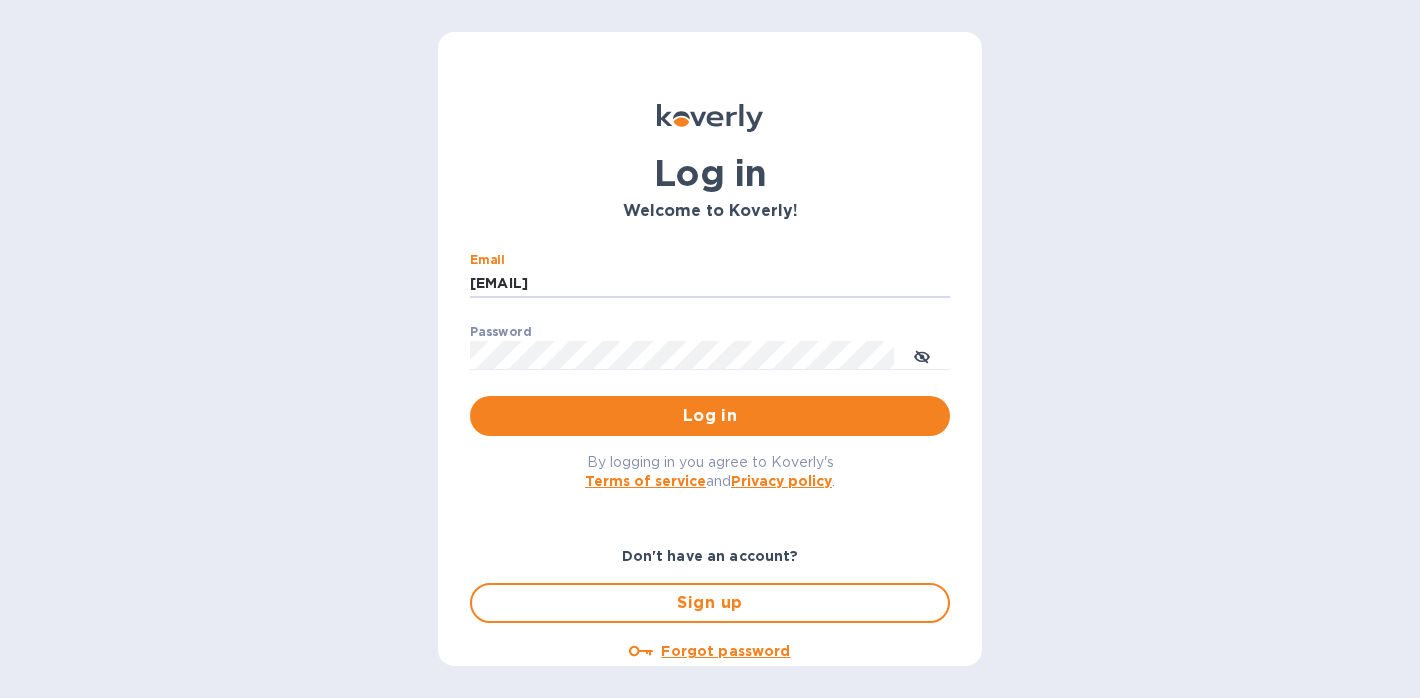 click on "Log in" at bounding box center (710, 416) 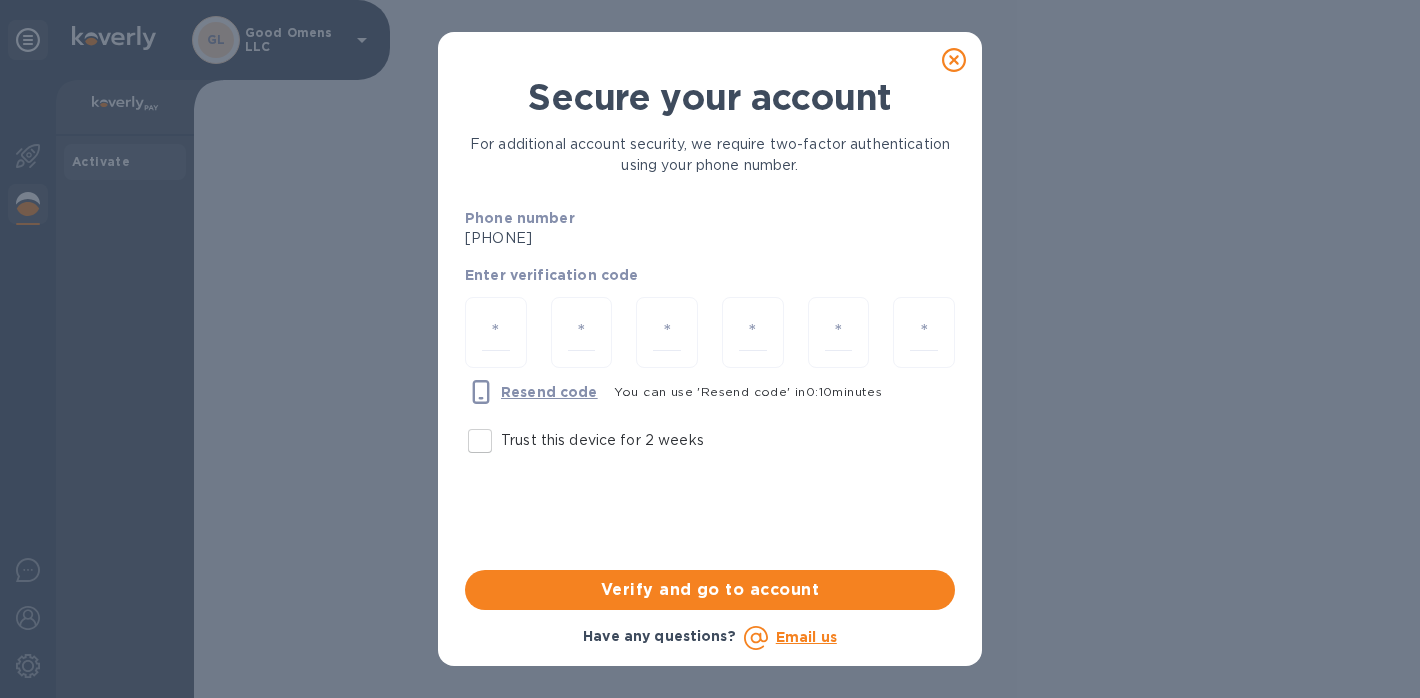 click on "Trust this device for 2 weeks" at bounding box center (480, 441) 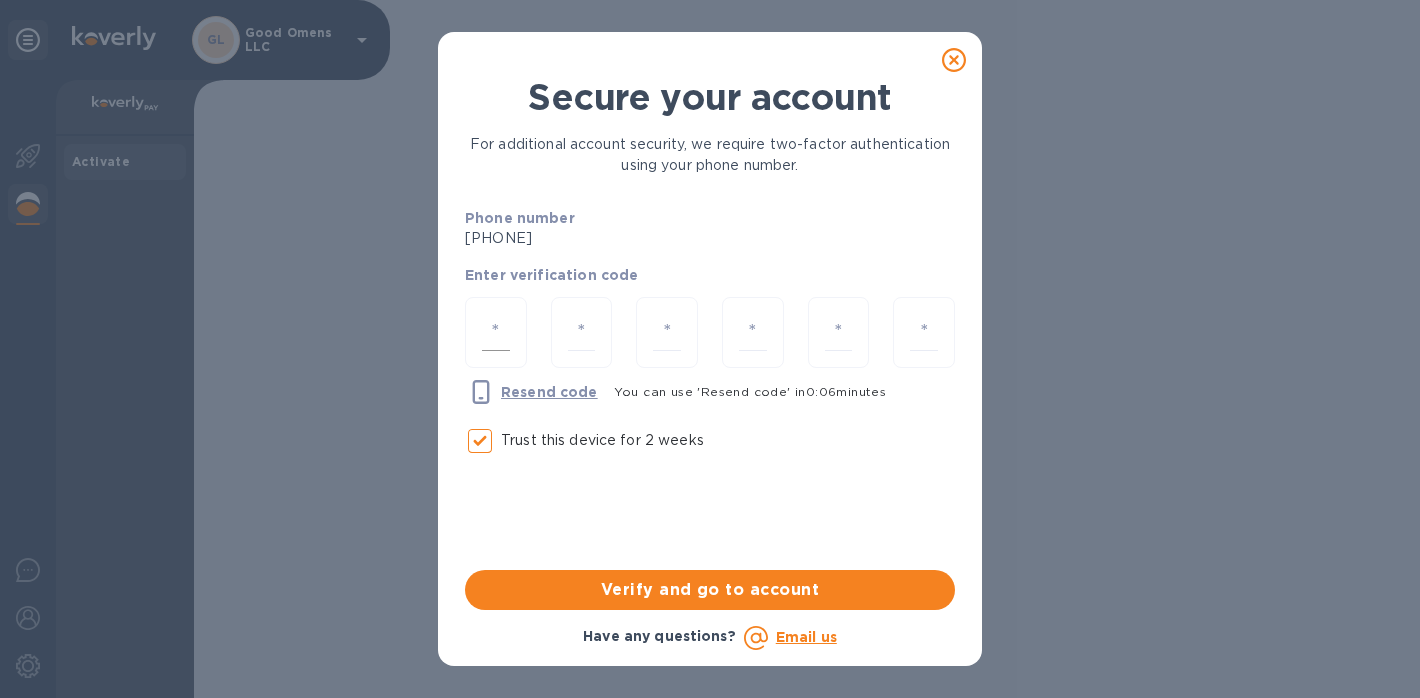 click at bounding box center (496, 332) 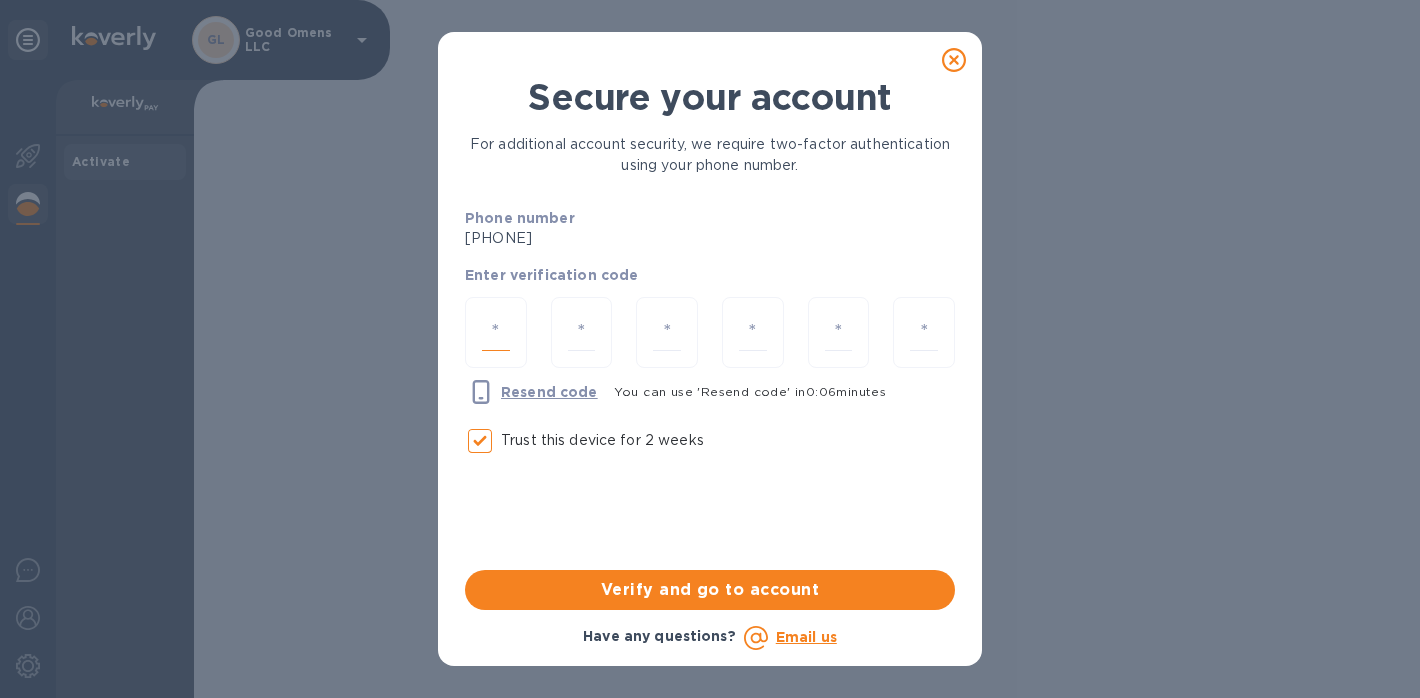 type on "5" 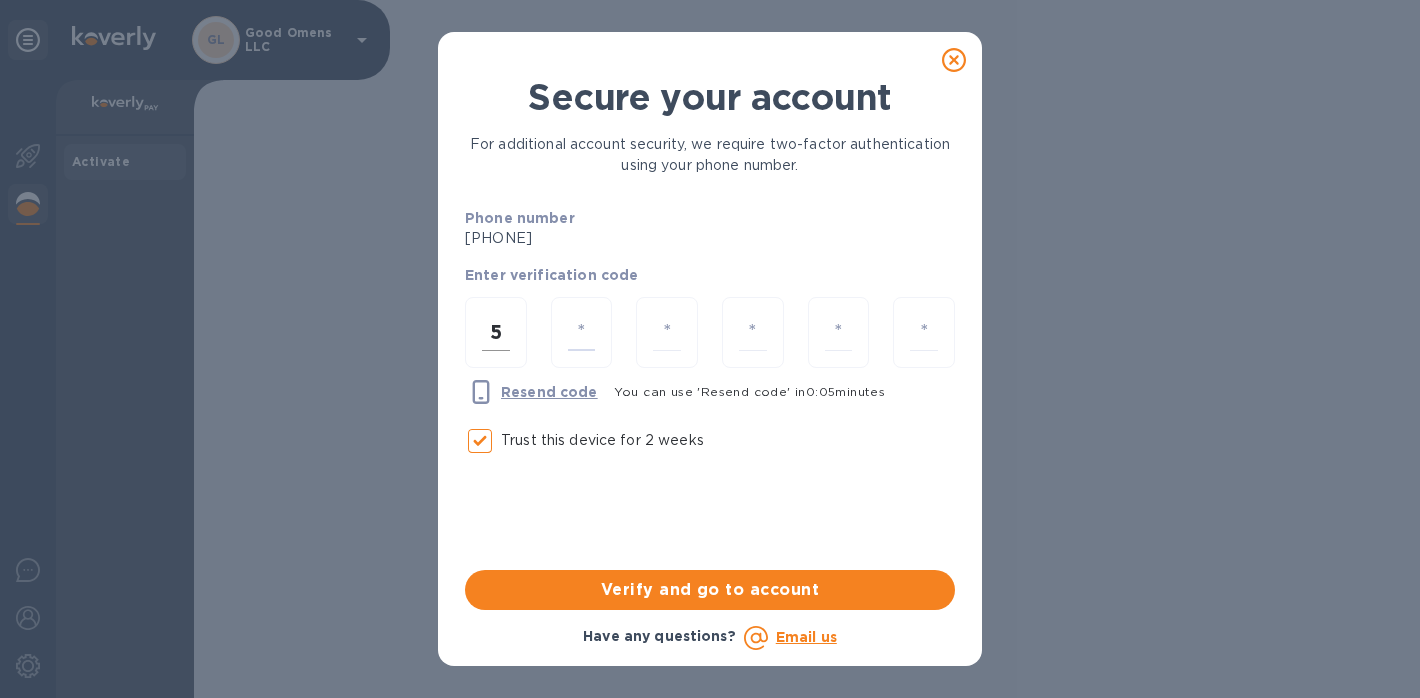 type on "1" 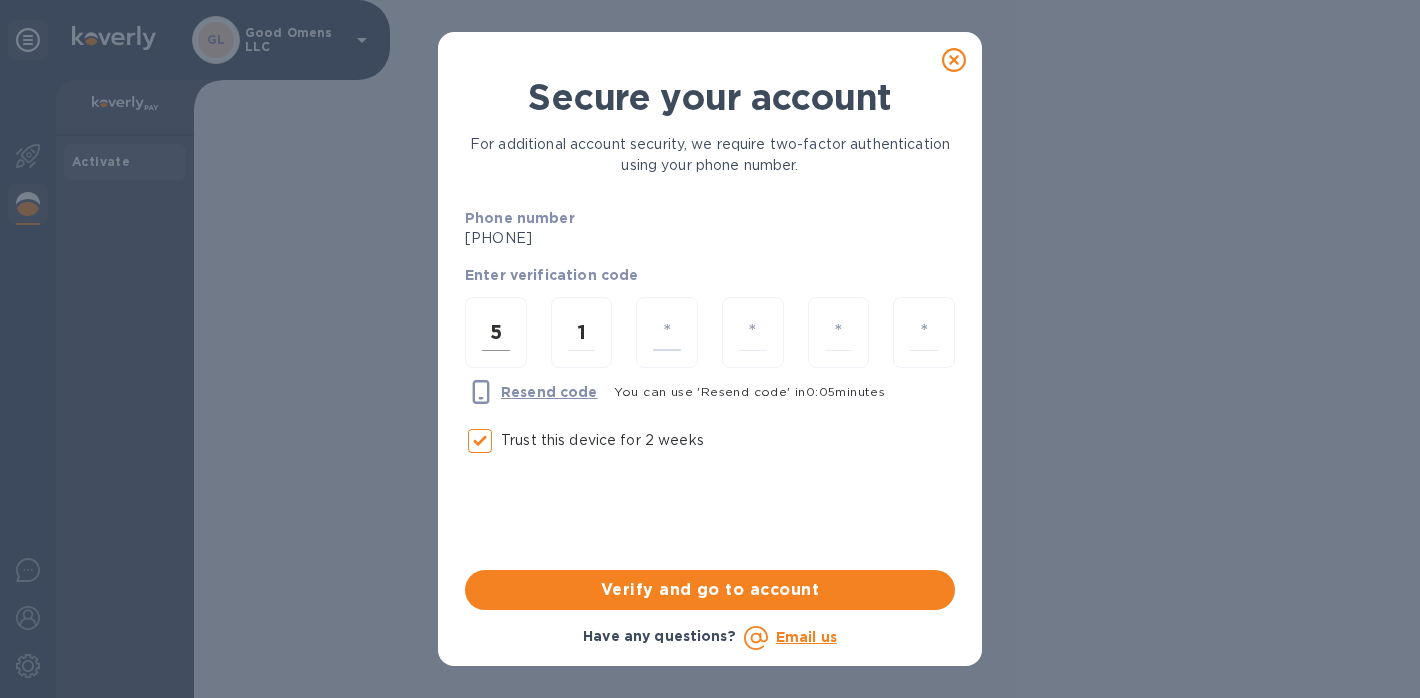 type on "0" 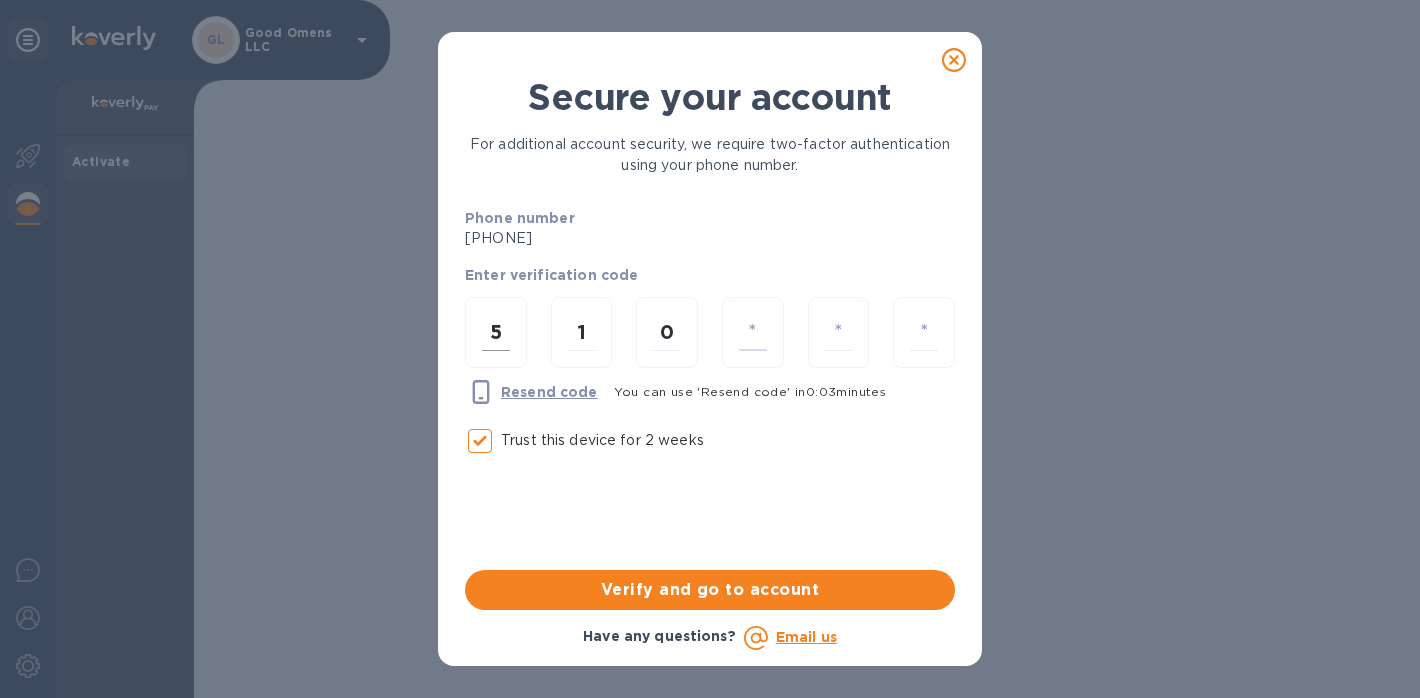 type on "7" 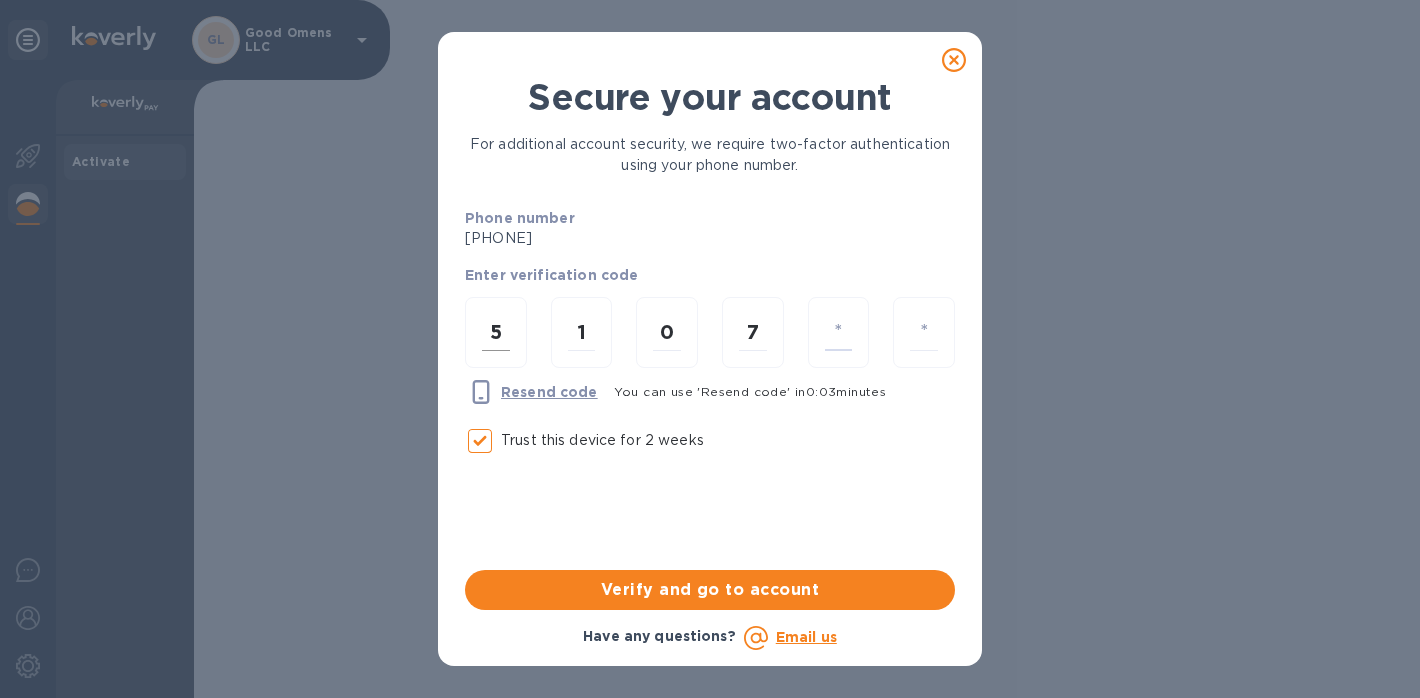 type on "5" 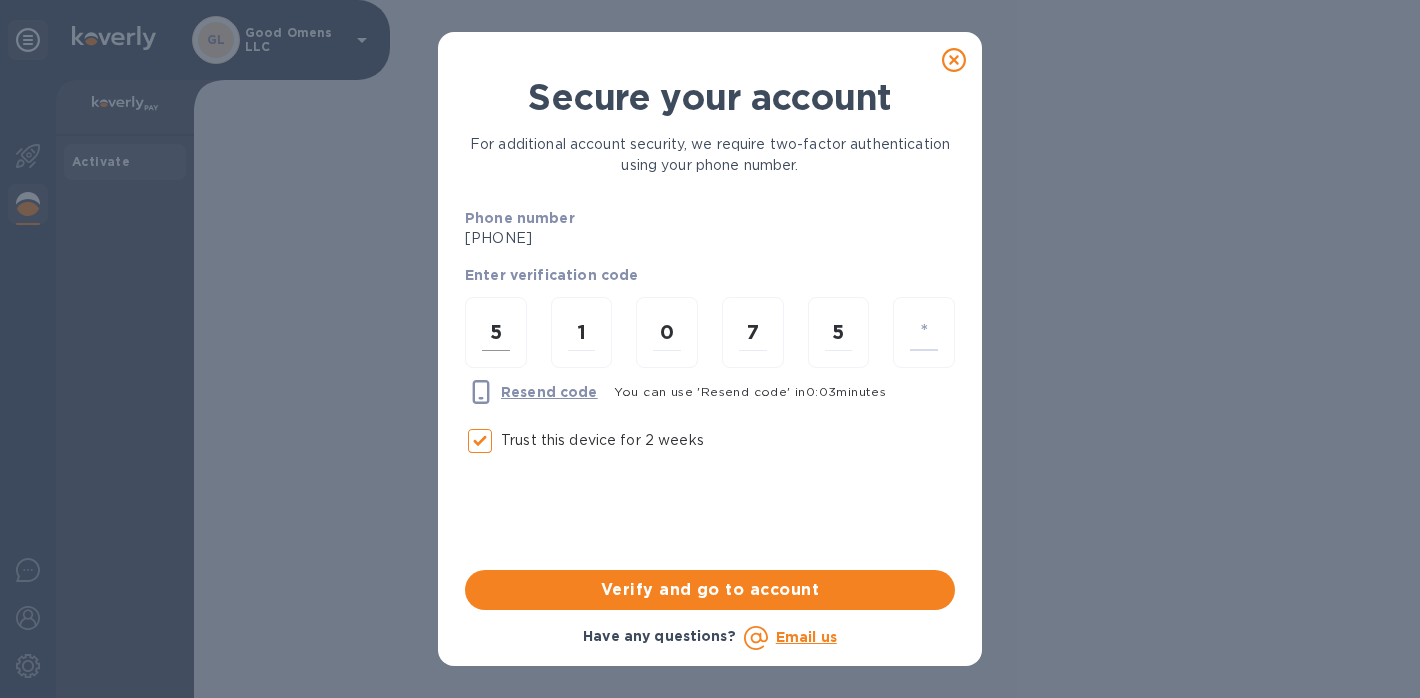 type on "4" 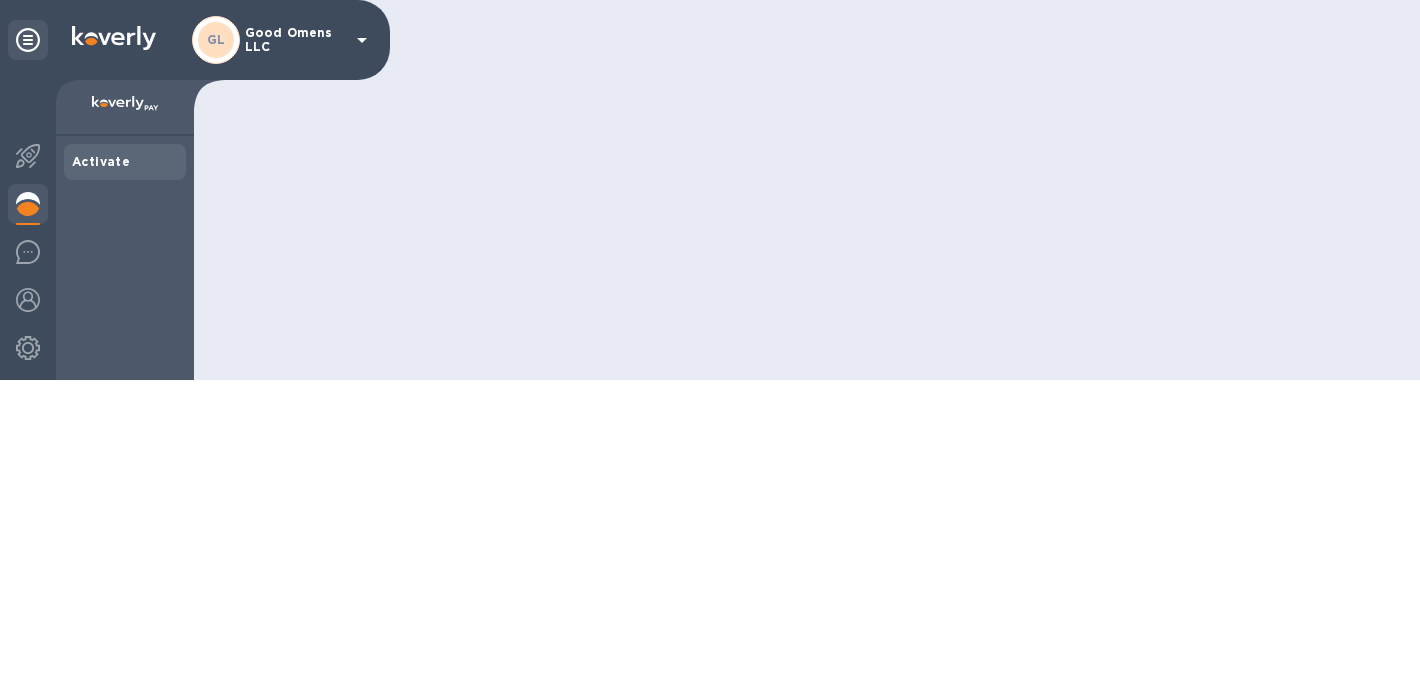 scroll, scrollTop: 0, scrollLeft: 0, axis: both 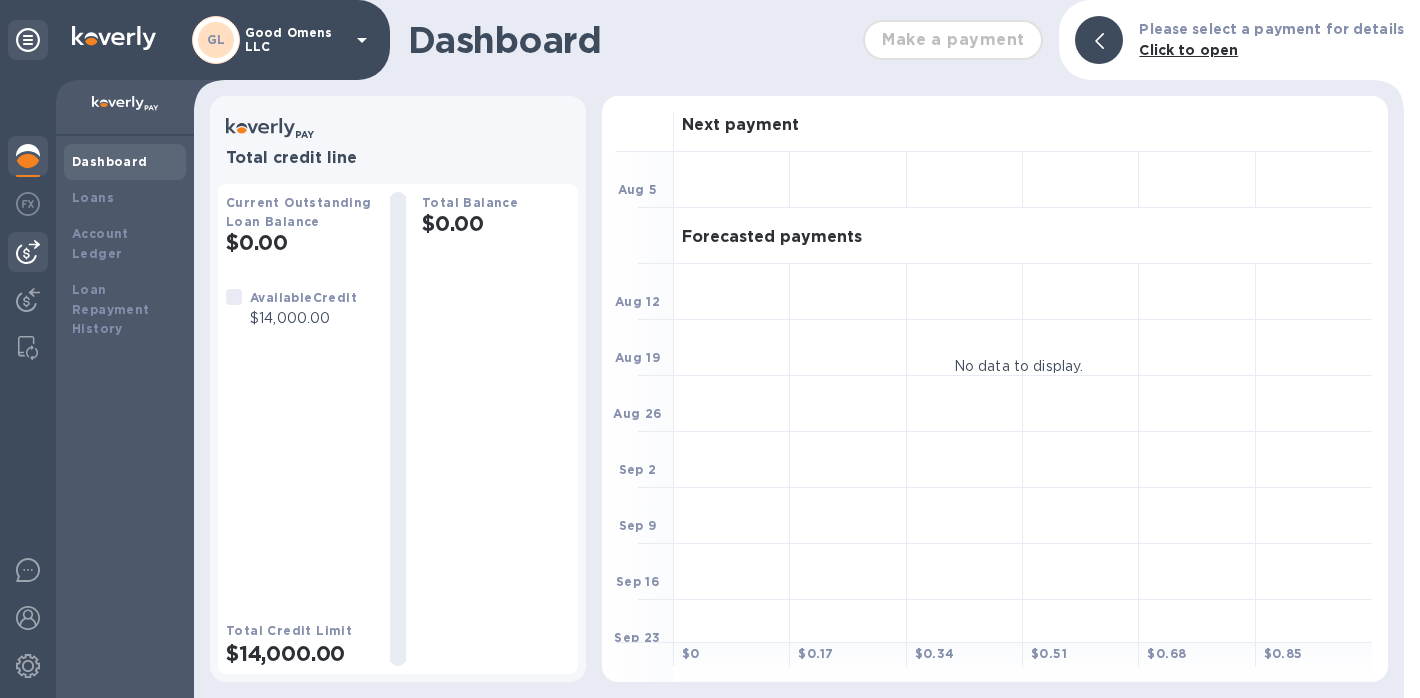 click at bounding box center (28, 252) 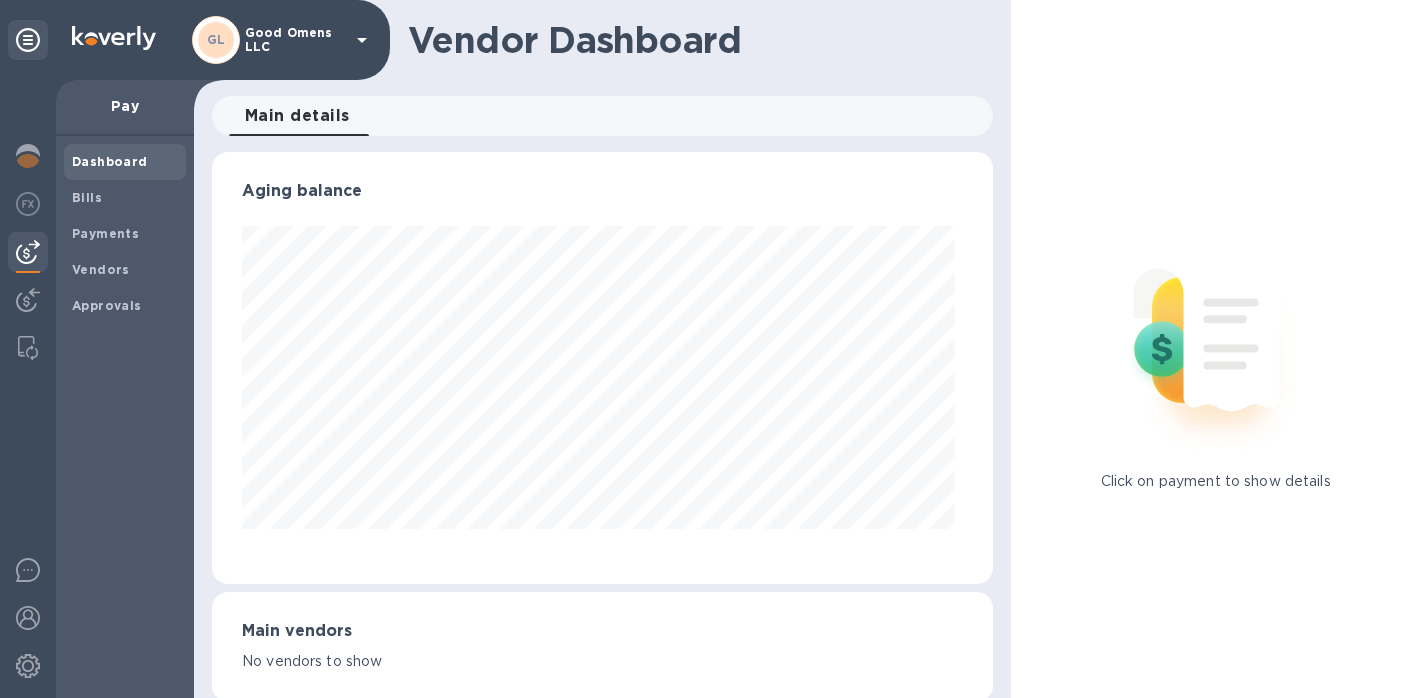 scroll, scrollTop: 999568, scrollLeft: 999227, axis: both 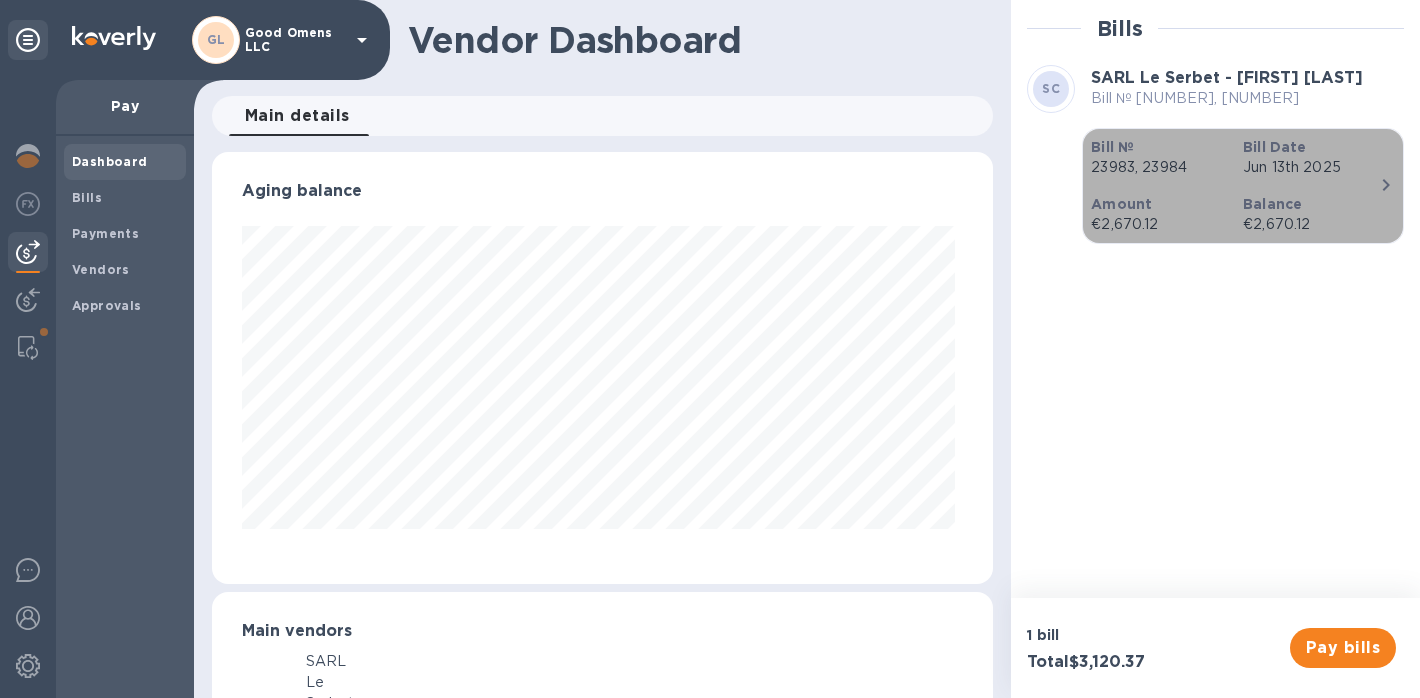 click on "Amount €2,670.12" at bounding box center [1159, 214] 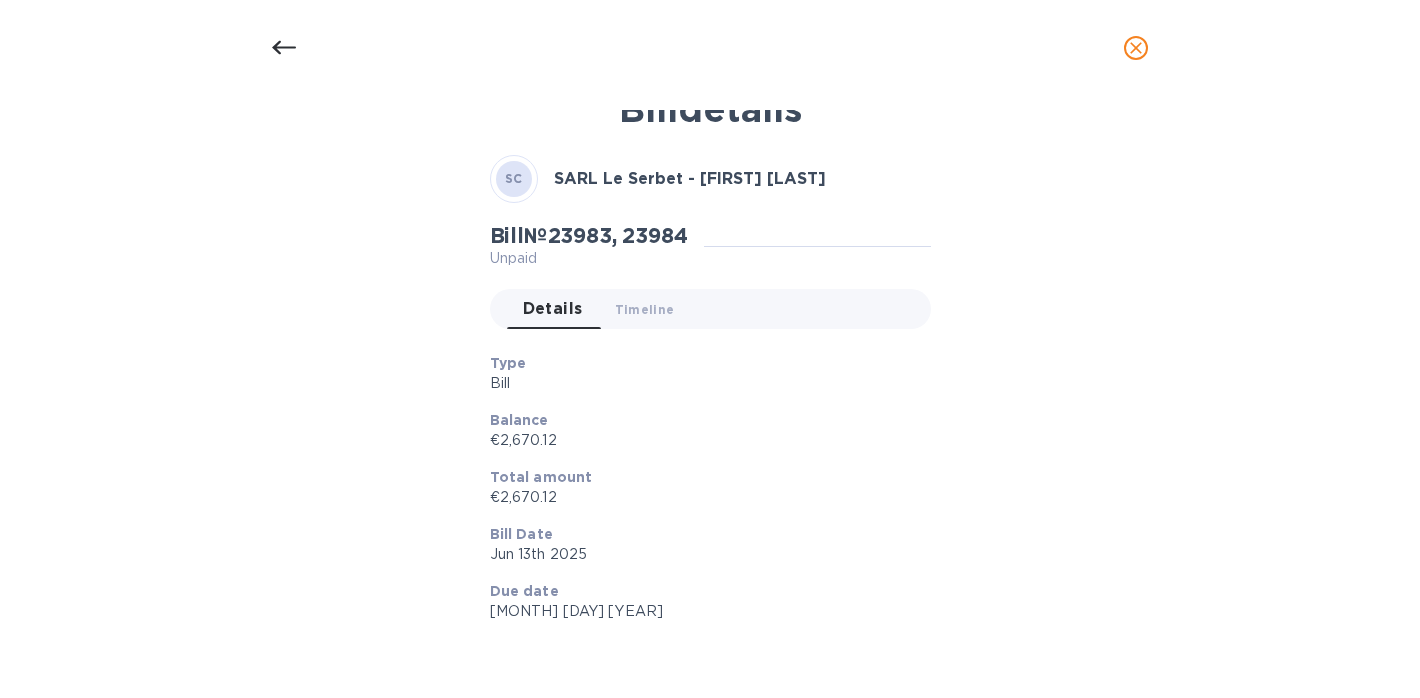 scroll, scrollTop: 38, scrollLeft: 0, axis: vertical 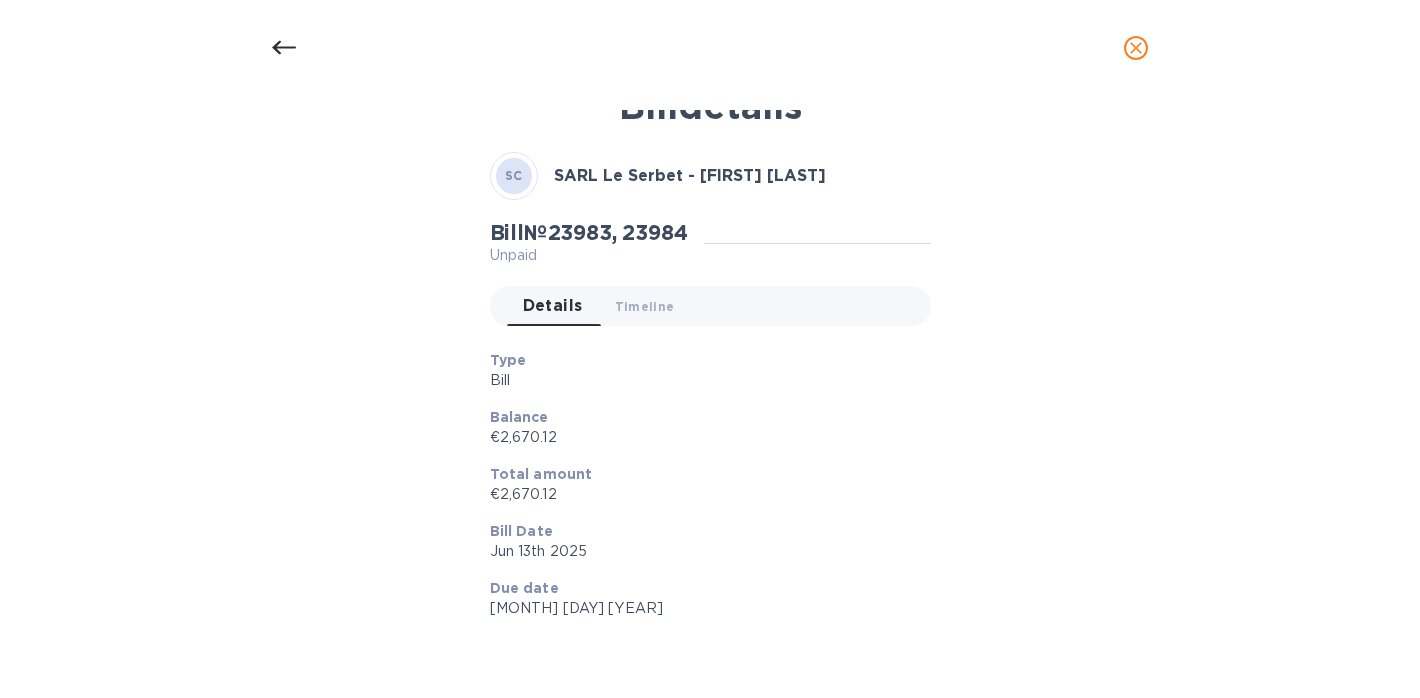 drag, startPoint x: 559, startPoint y: 235, endPoint x: 620, endPoint y: 238, distance: 61.073727 